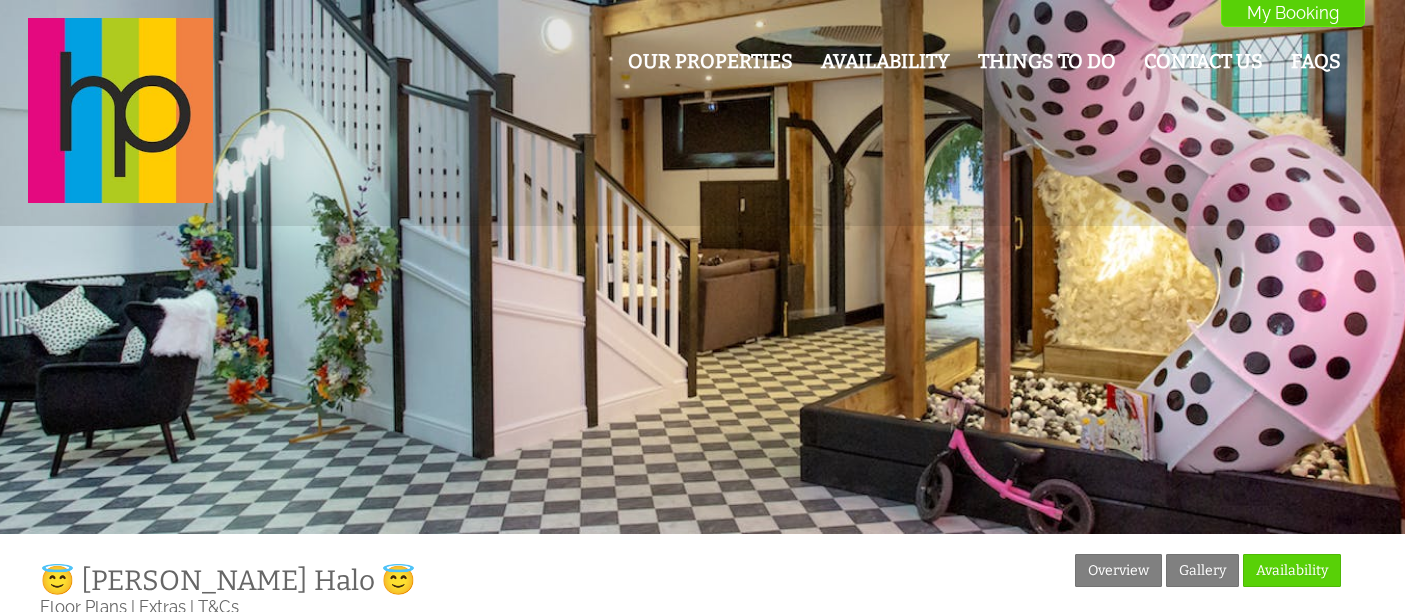 scroll, scrollTop: 0, scrollLeft: 0, axis: both 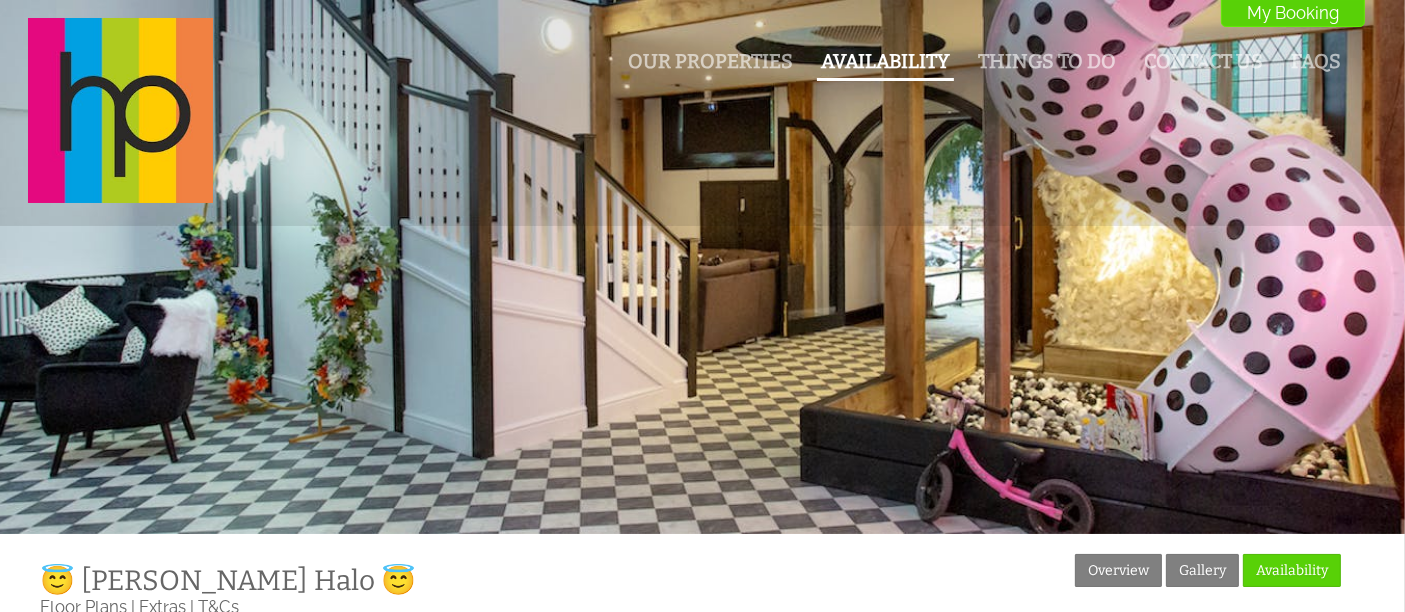 click on "Availability" at bounding box center (885, 61) 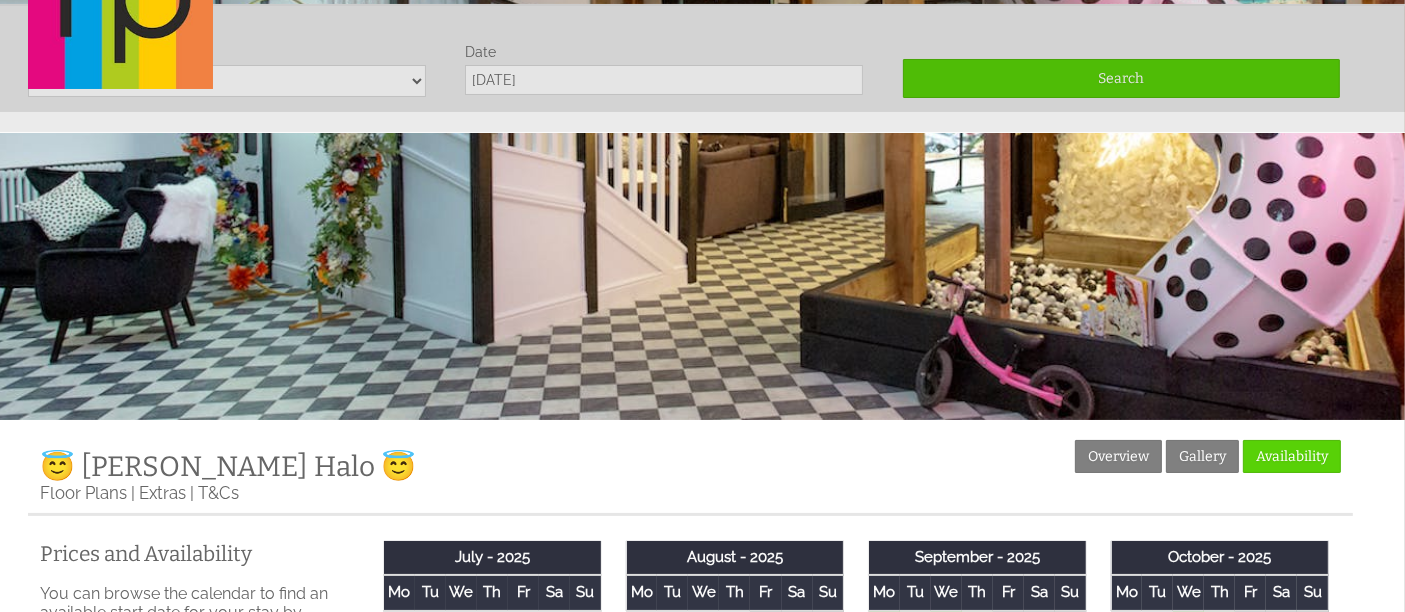scroll, scrollTop: 117, scrollLeft: 0, axis: vertical 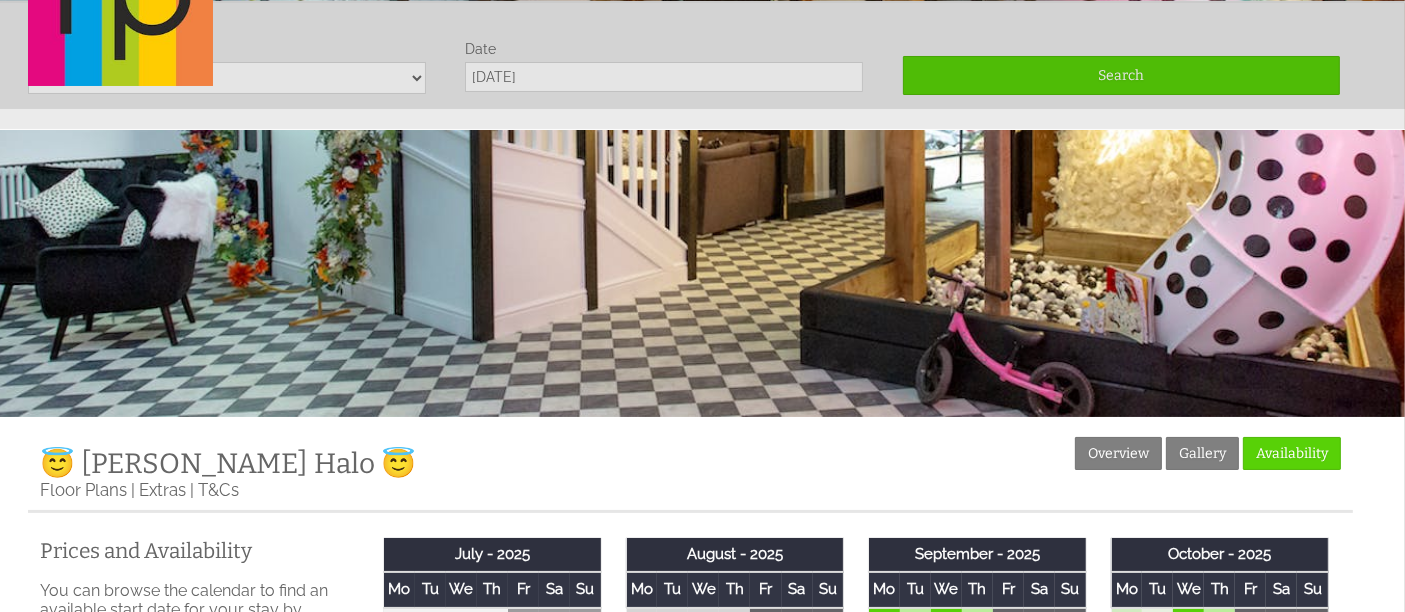 click on "Our Properties
Availability
Things To Do
Contact Us
FAQs
My Booking
My Booking" at bounding box center [690, -5] 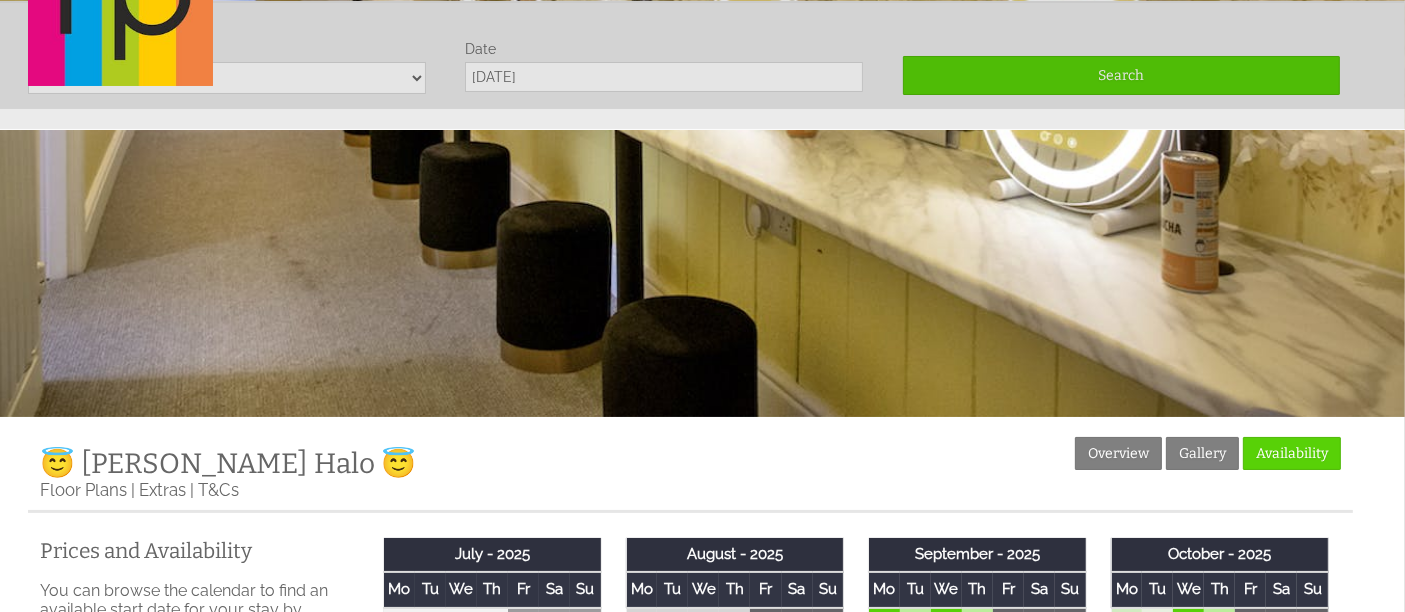 scroll, scrollTop: 0, scrollLeft: 0, axis: both 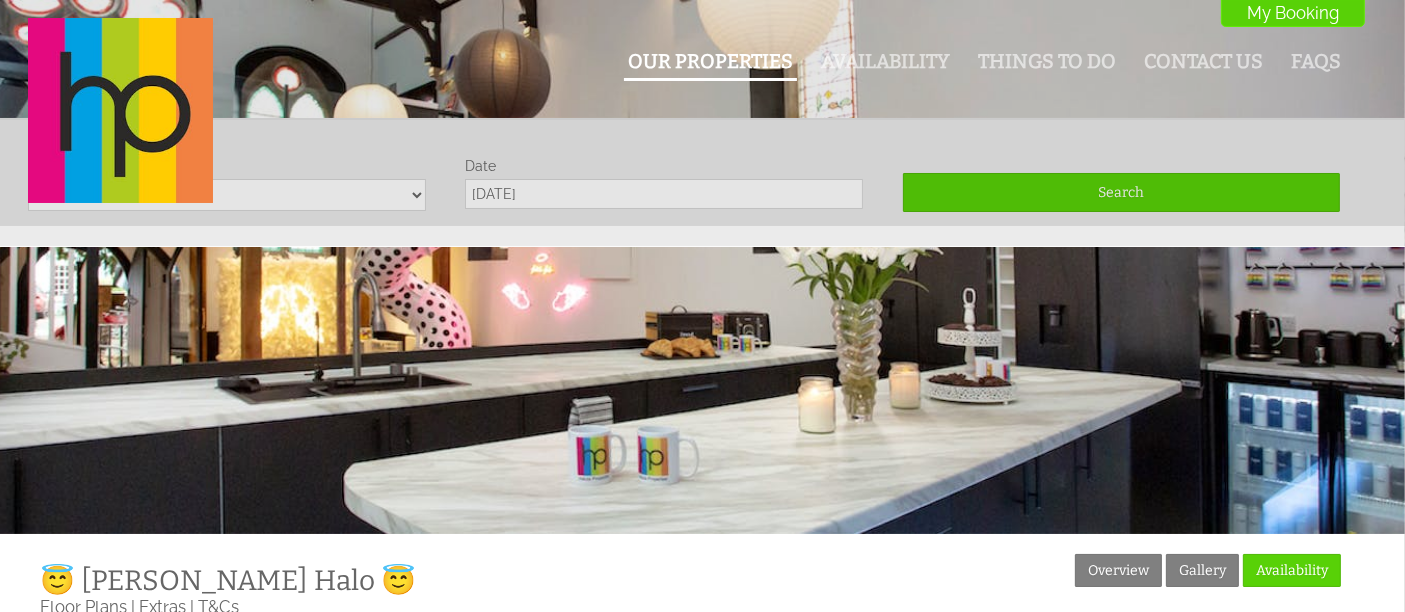click on "Our Properties" at bounding box center [710, 61] 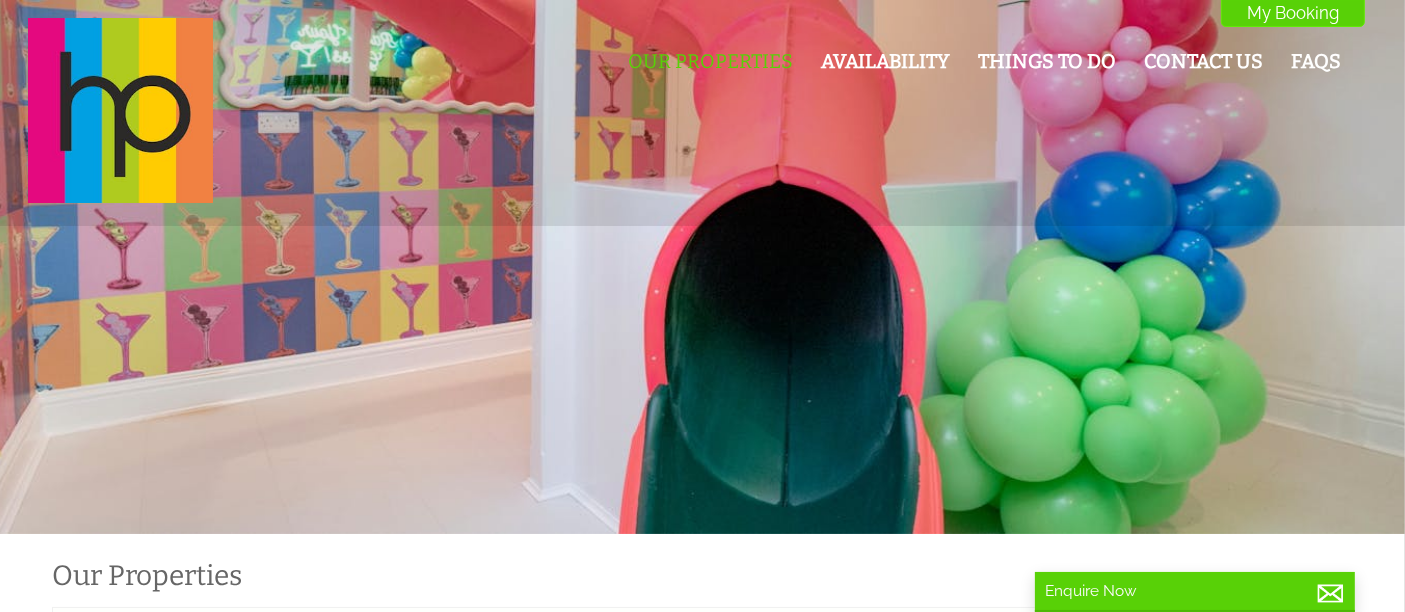 scroll, scrollTop: 0, scrollLeft: 17, axis: horizontal 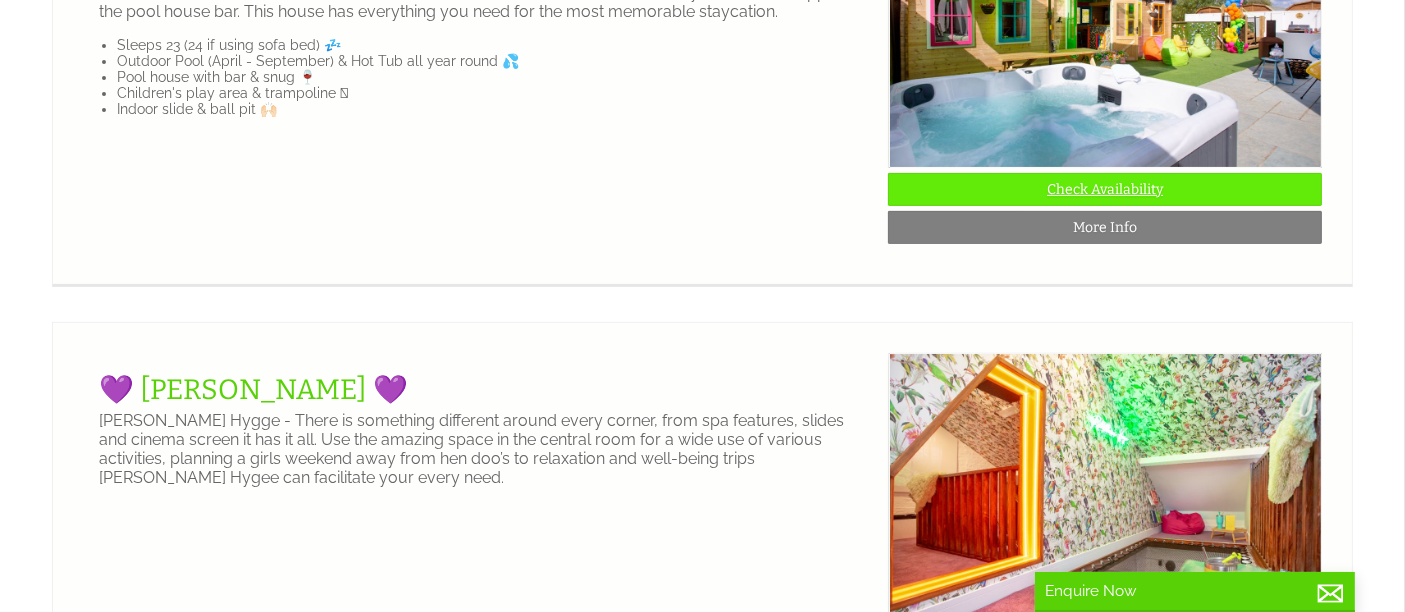 click on "Check Availability" at bounding box center [1105, 189] 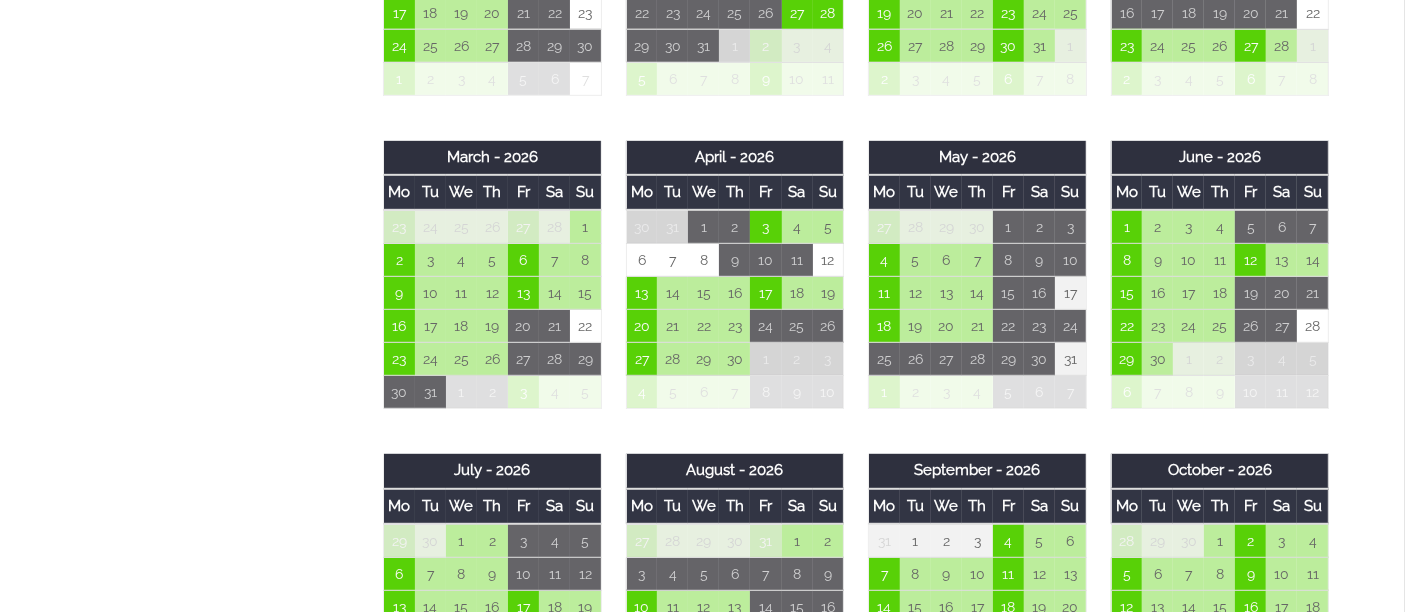 scroll, scrollTop: 1150, scrollLeft: 0, axis: vertical 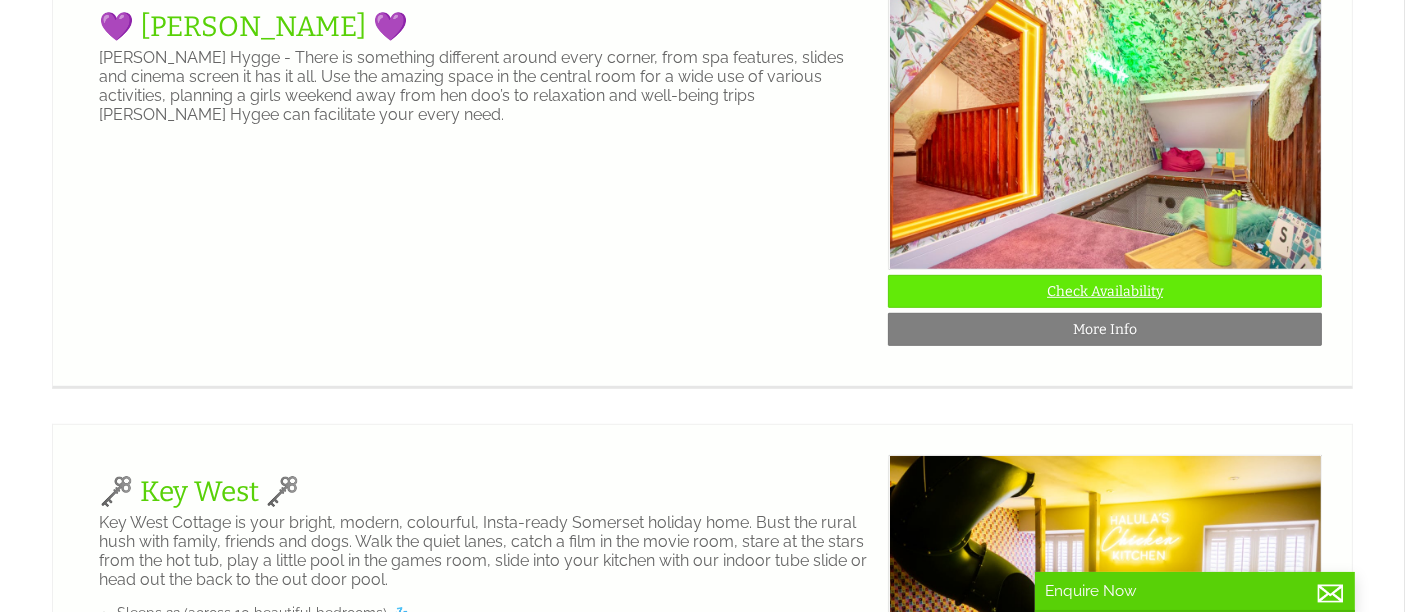 click on "Check Availability" at bounding box center (1105, 291) 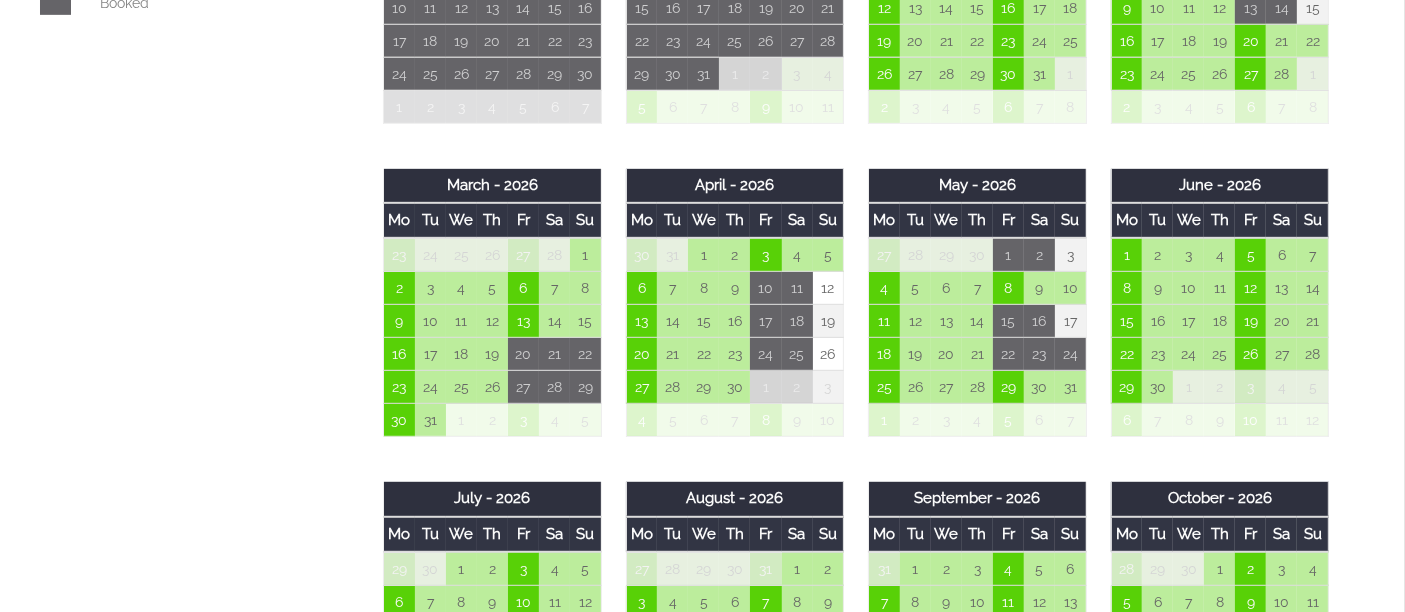 scroll, scrollTop: 0, scrollLeft: 0, axis: both 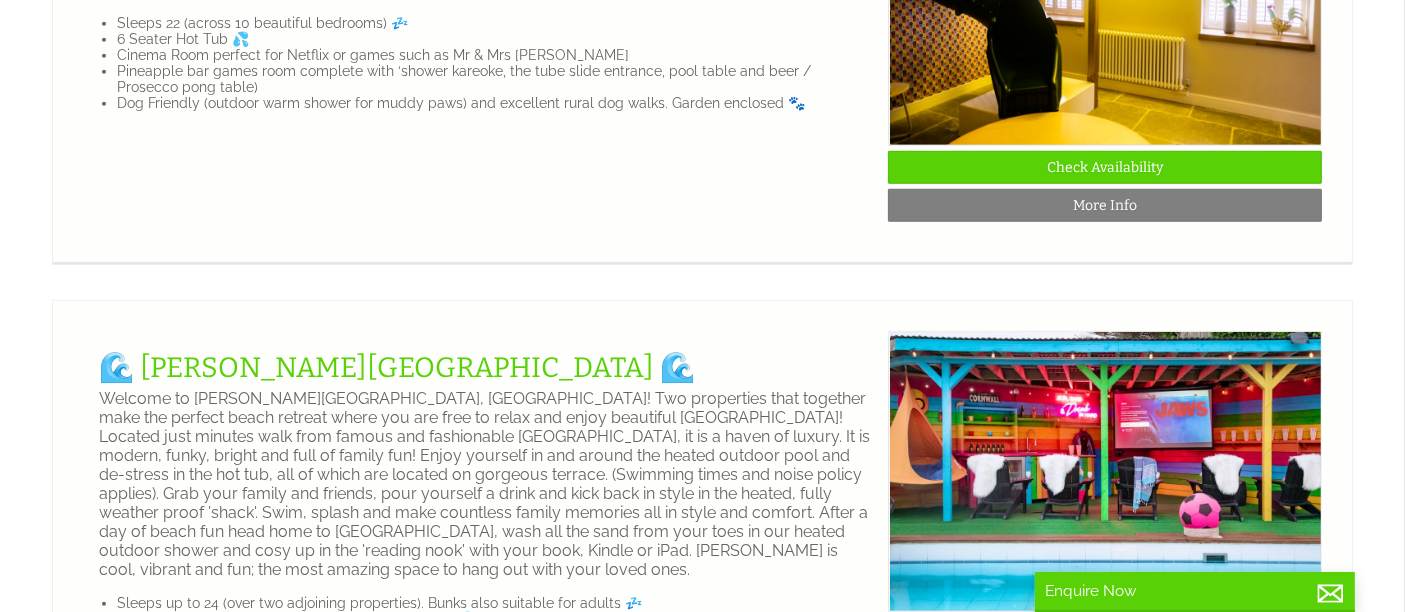 click on "🗝️ Key West 🗝️
Check Availability
More Info" at bounding box center [1105, 46] 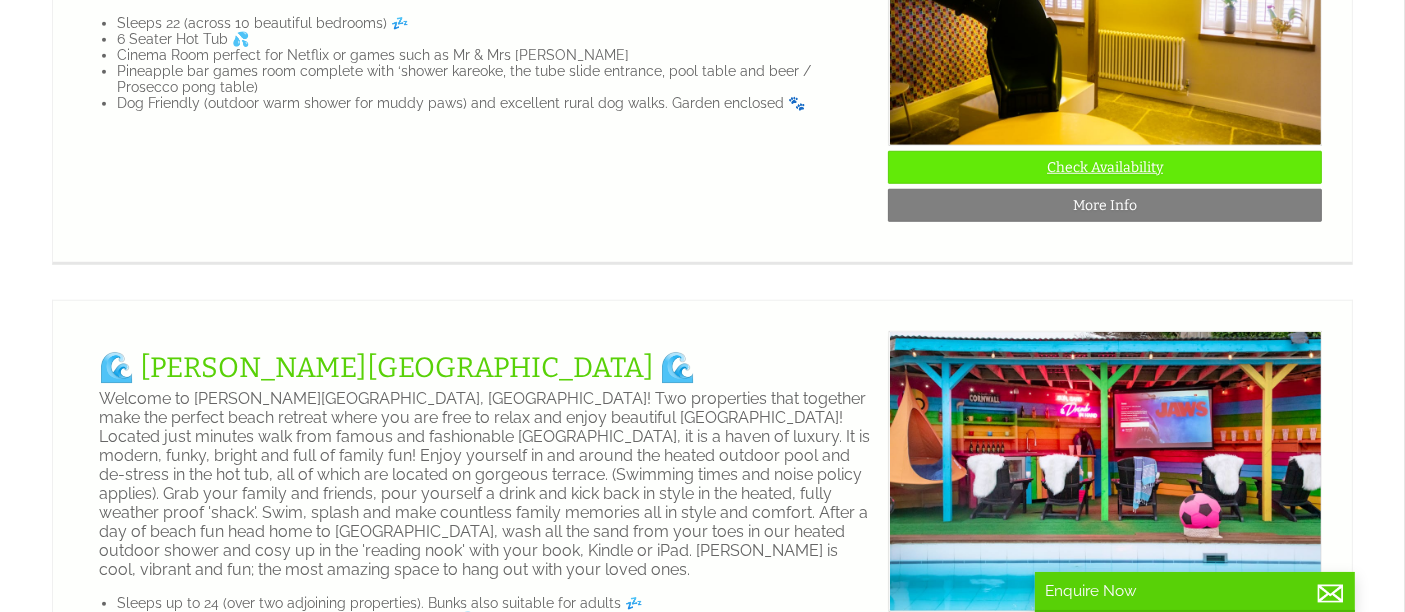 click on "Check Availability" at bounding box center (1105, 167) 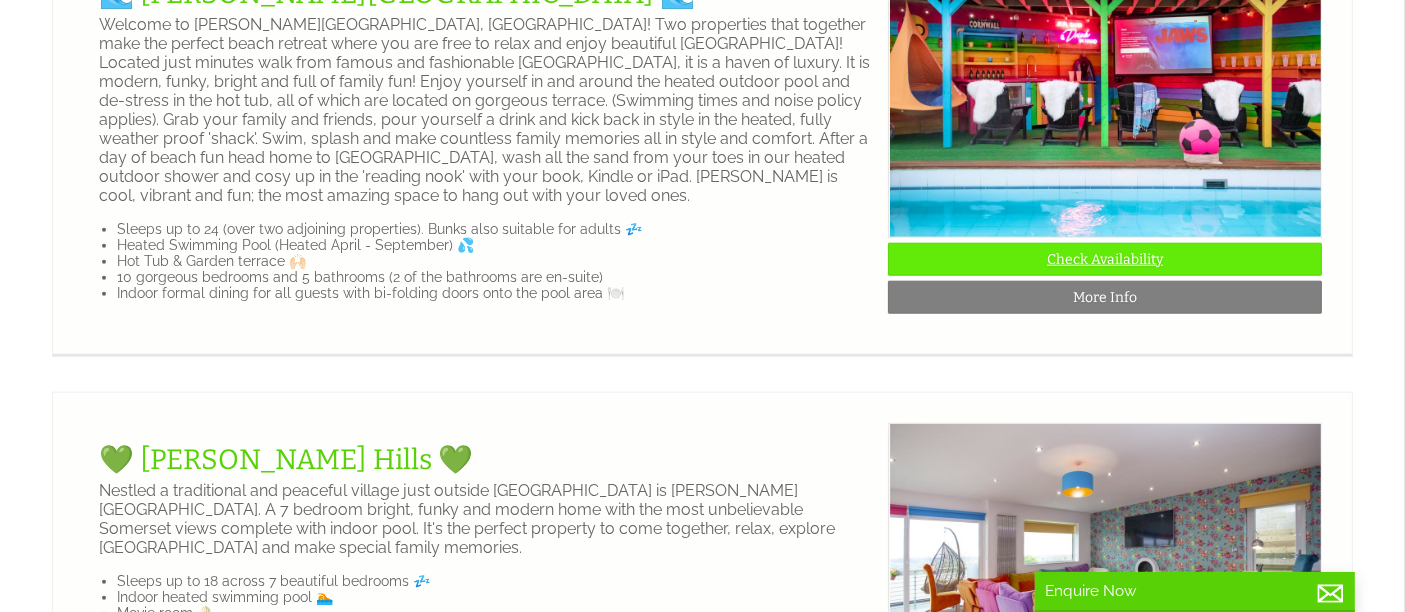 click on "Check Availability" at bounding box center [1105, 259] 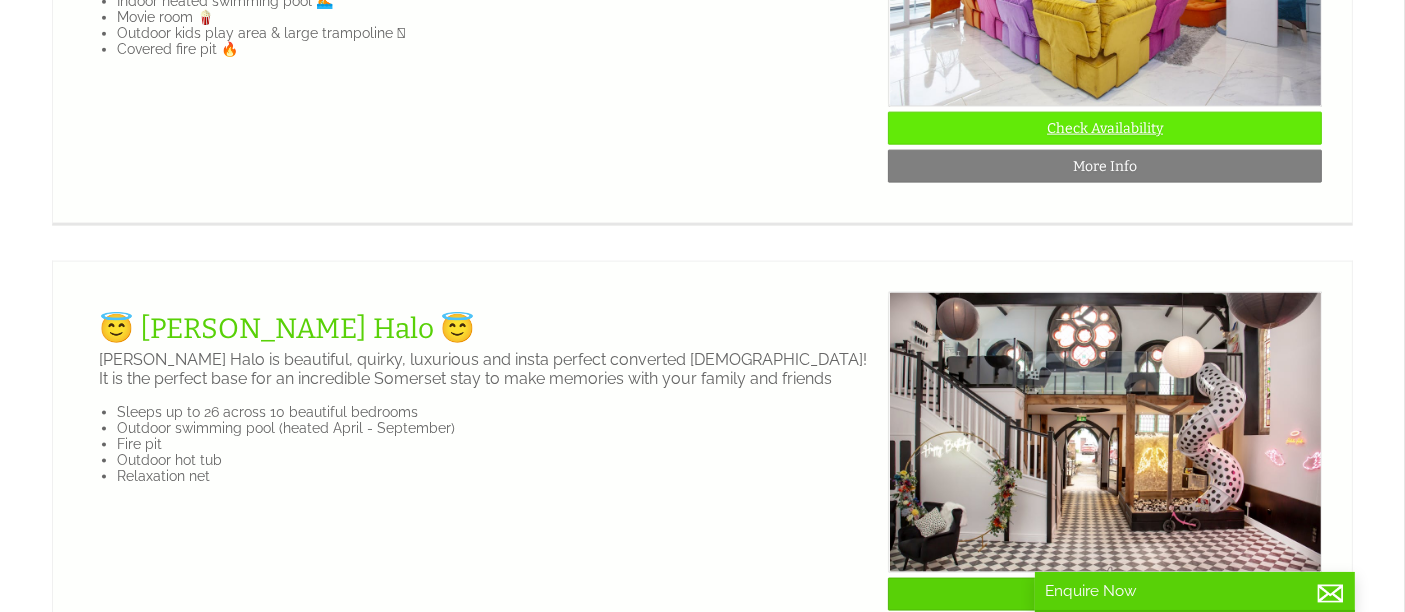 click on "Check Availability" at bounding box center (1105, 128) 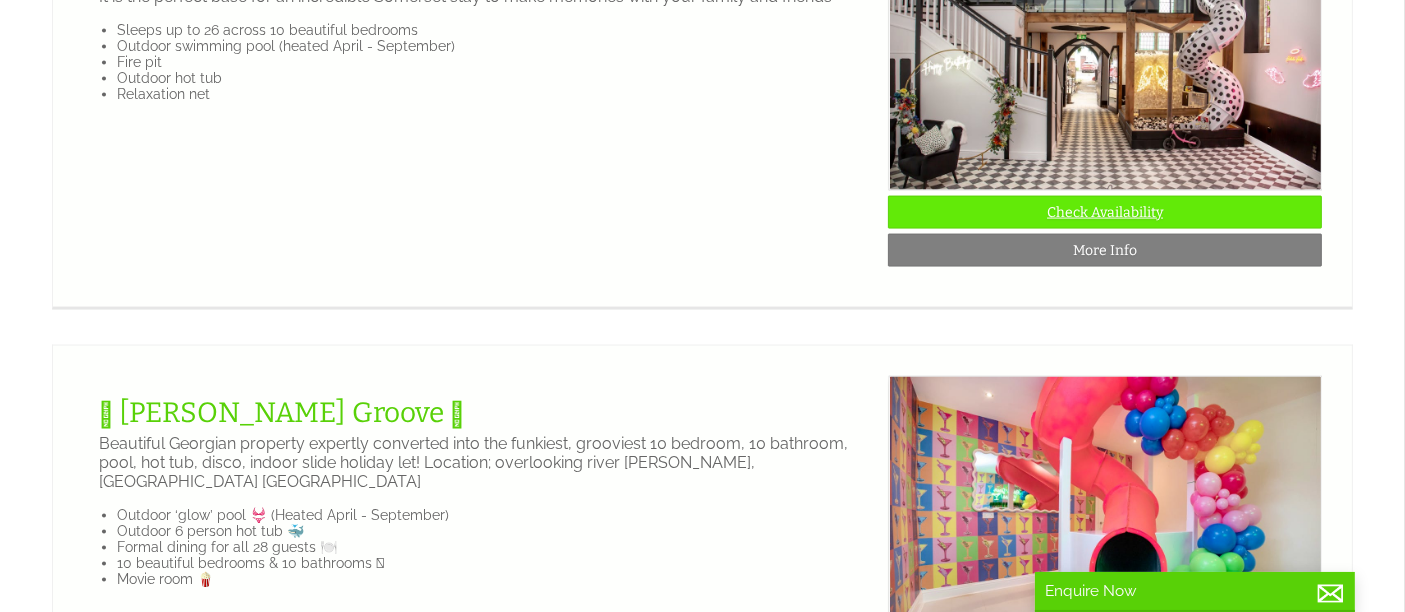 click on "Check Availability" at bounding box center (1105, 212) 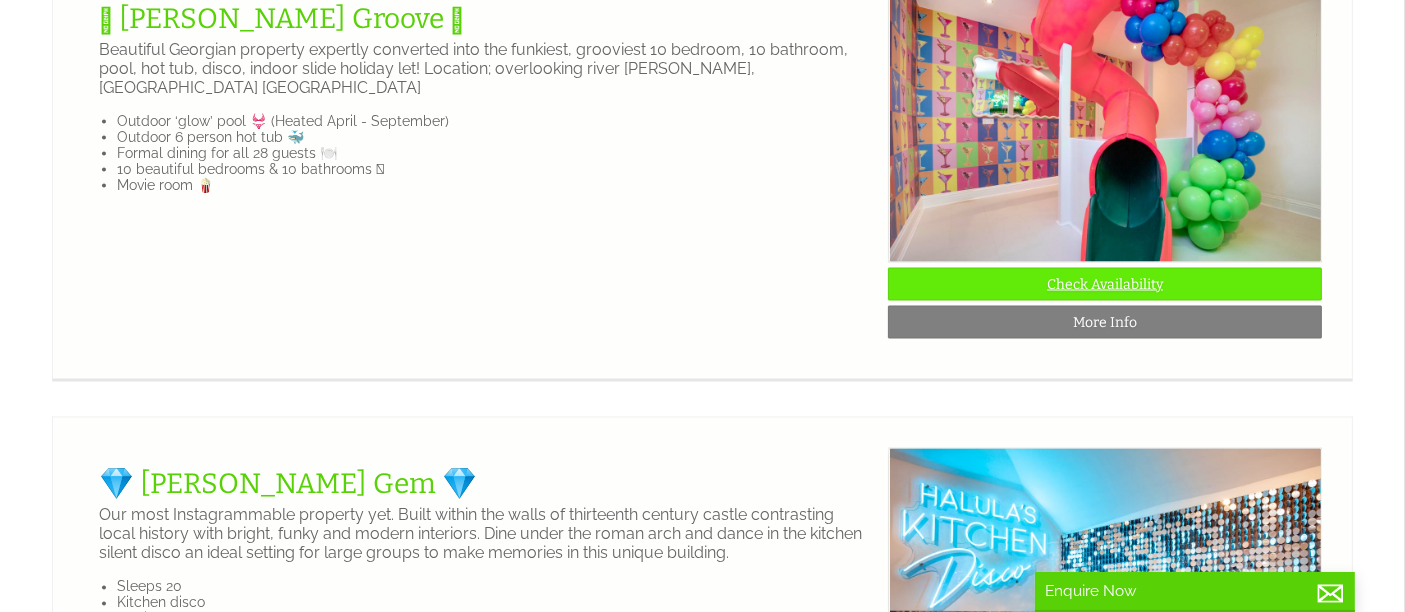 click on "Check Availability" at bounding box center (1105, 284) 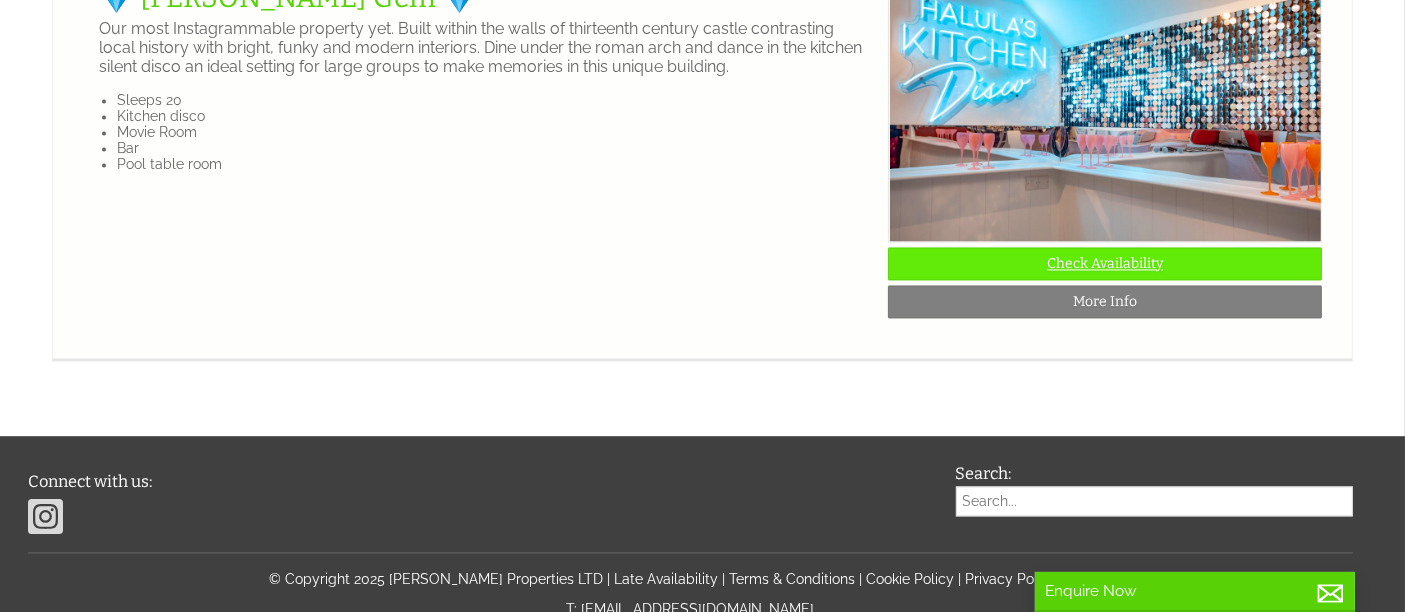 click on "Check Availability" at bounding box center (1105, 263) 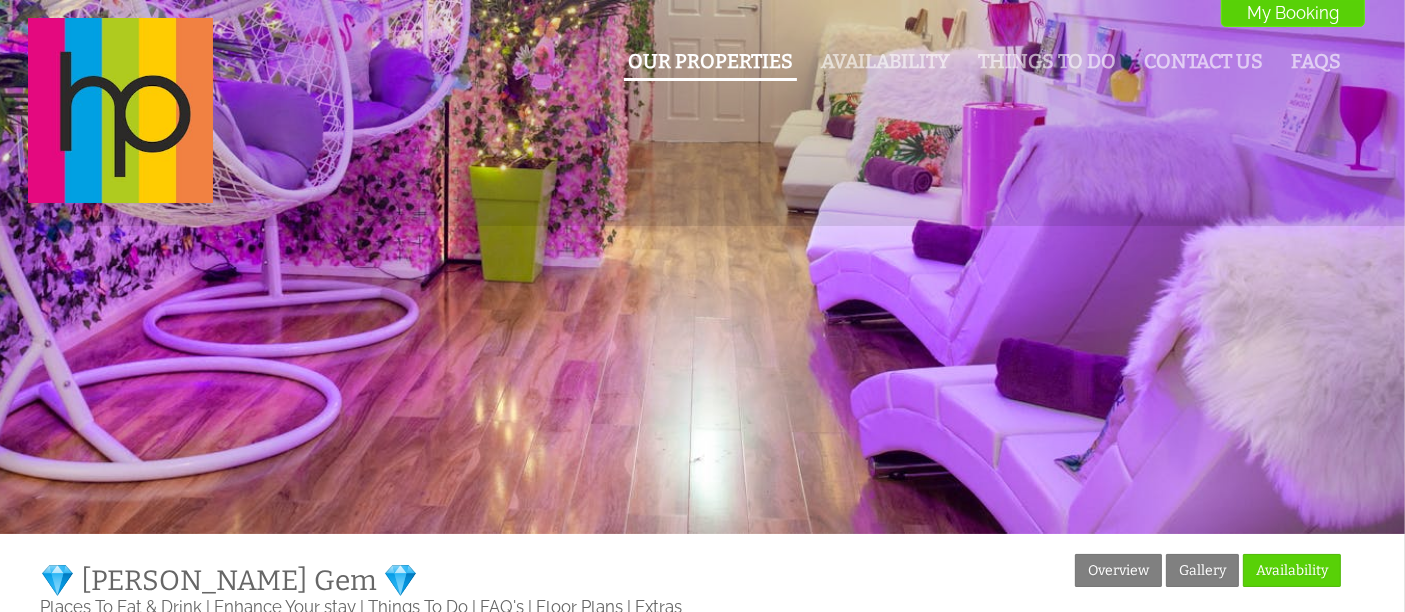 click on "Our Properties" at bounding box center [710, 61] 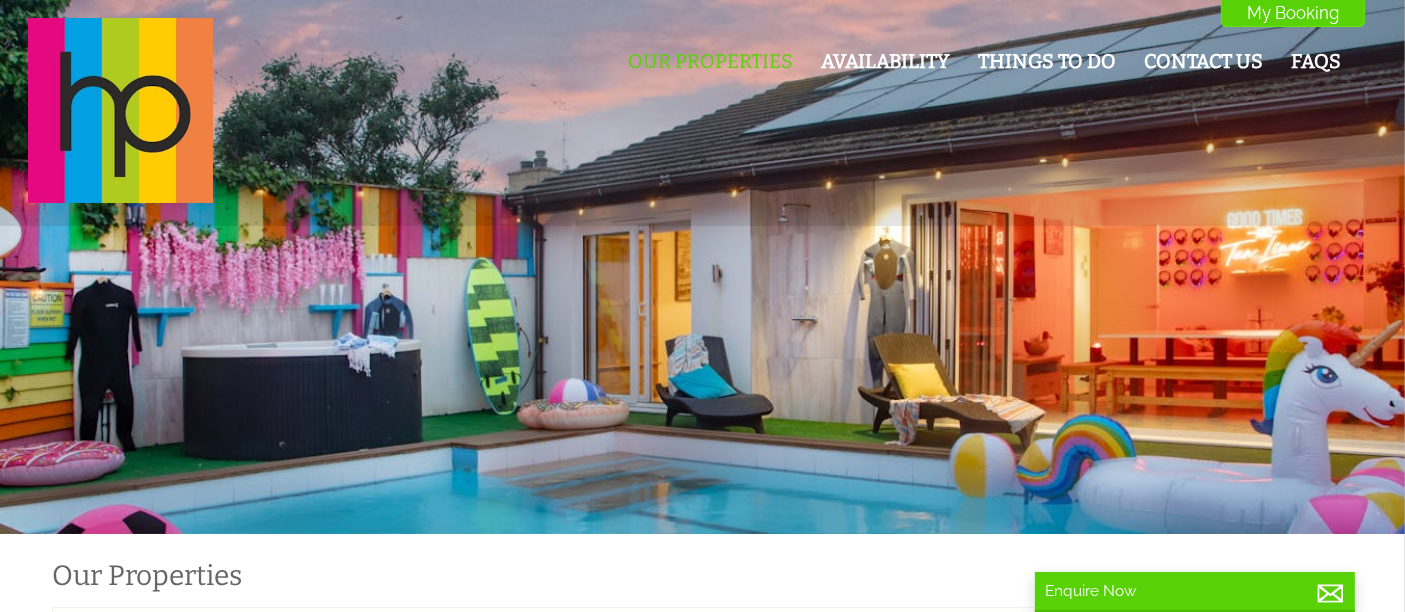 scroll, scrollTop: 0, scrollLeft: 18, axis: horizontal 